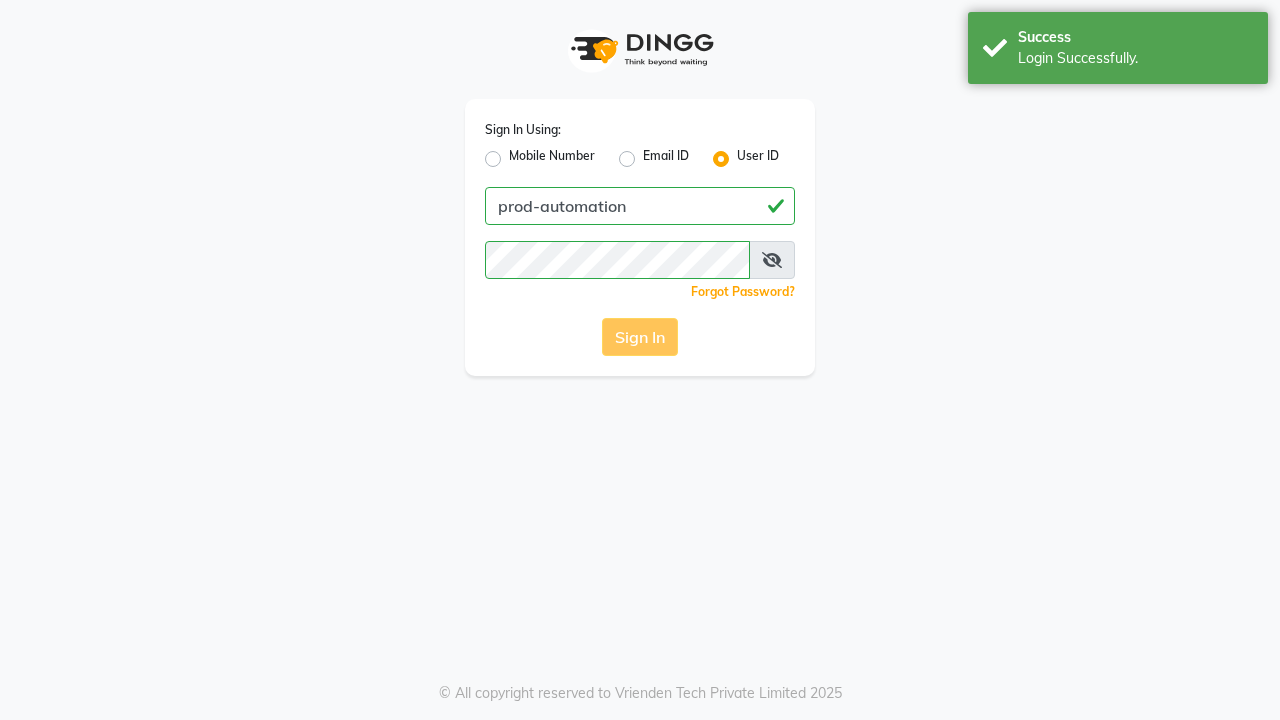 scroll, scrollTop: 0, scrollLeft: 0, axis: both 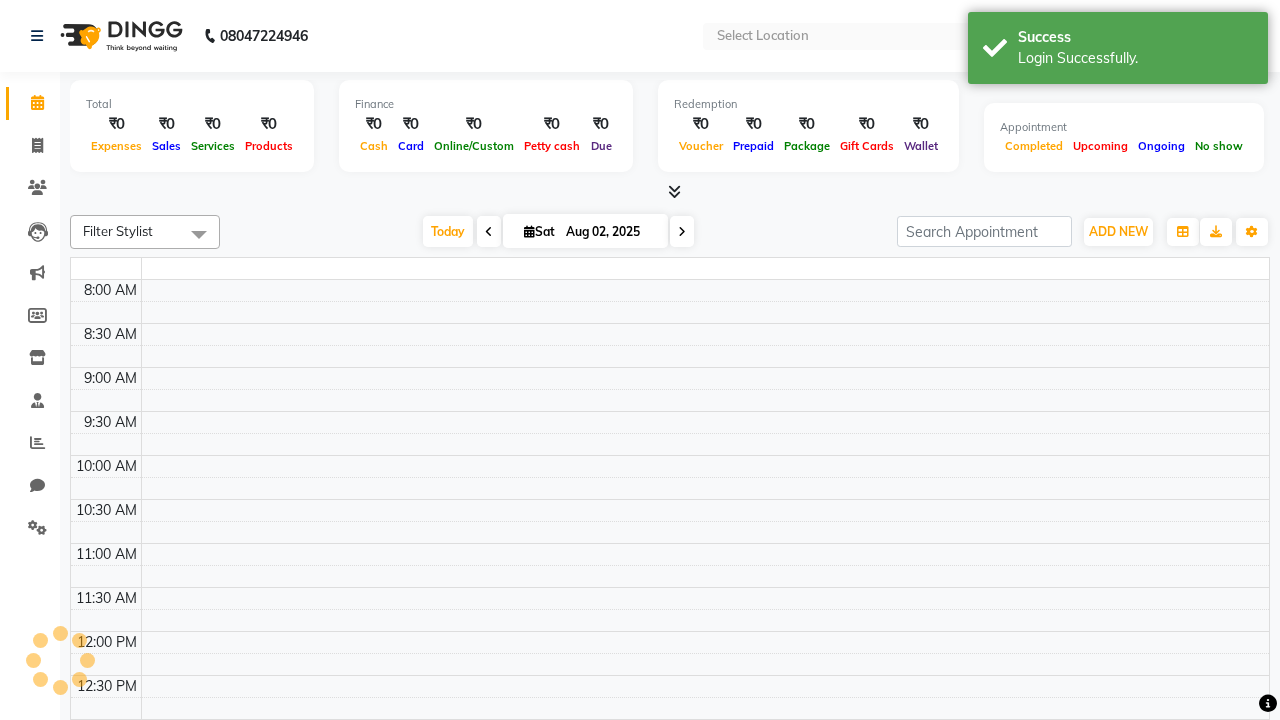 select on "en" 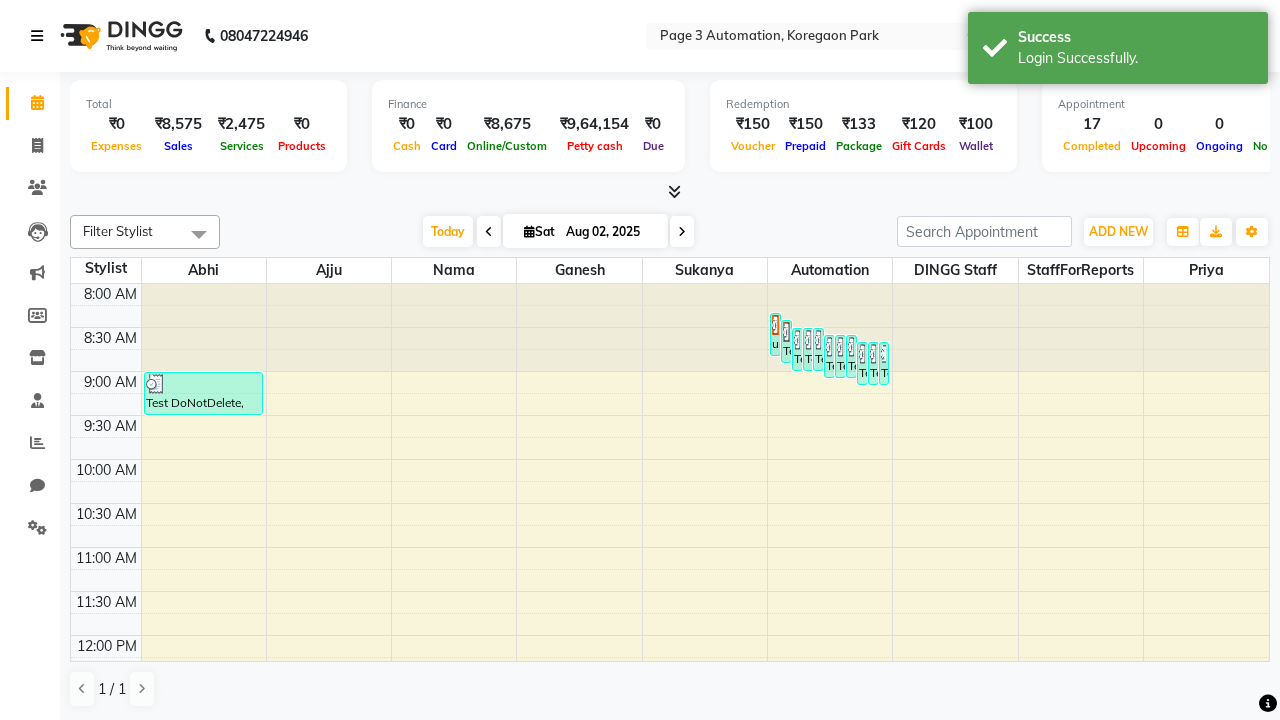 click at bounding box center (37, 36) 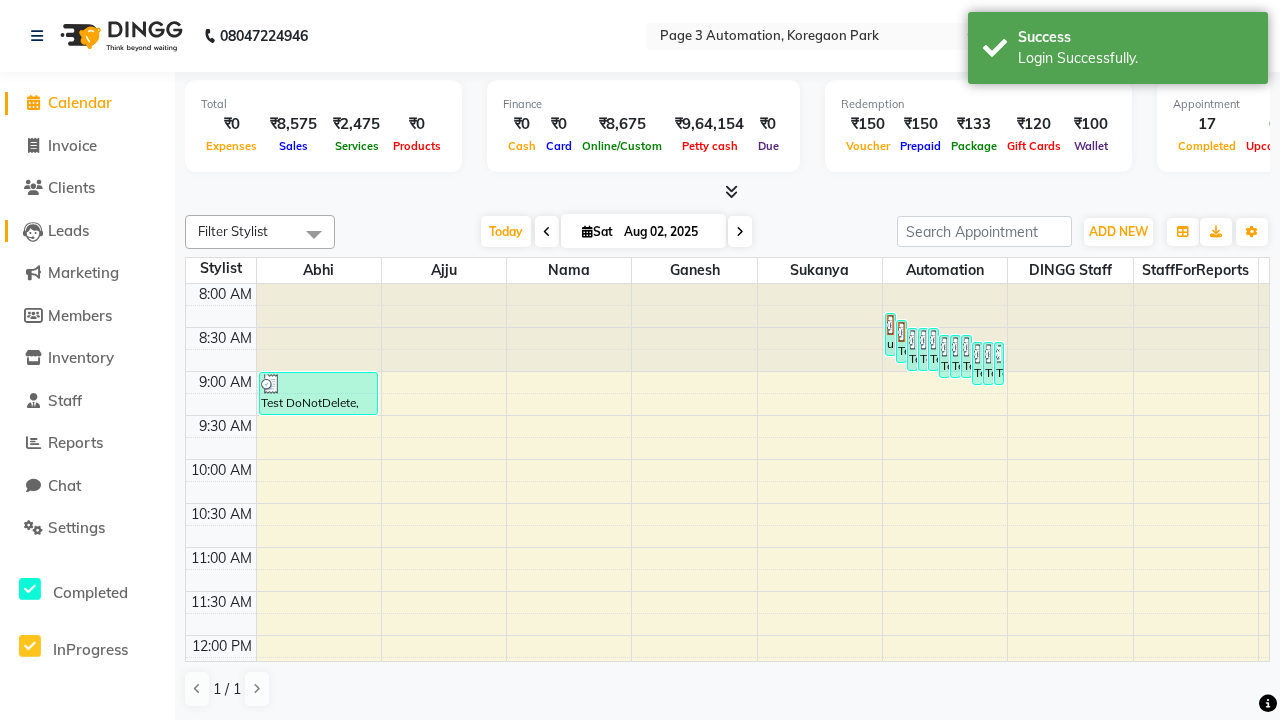click on "Leads" 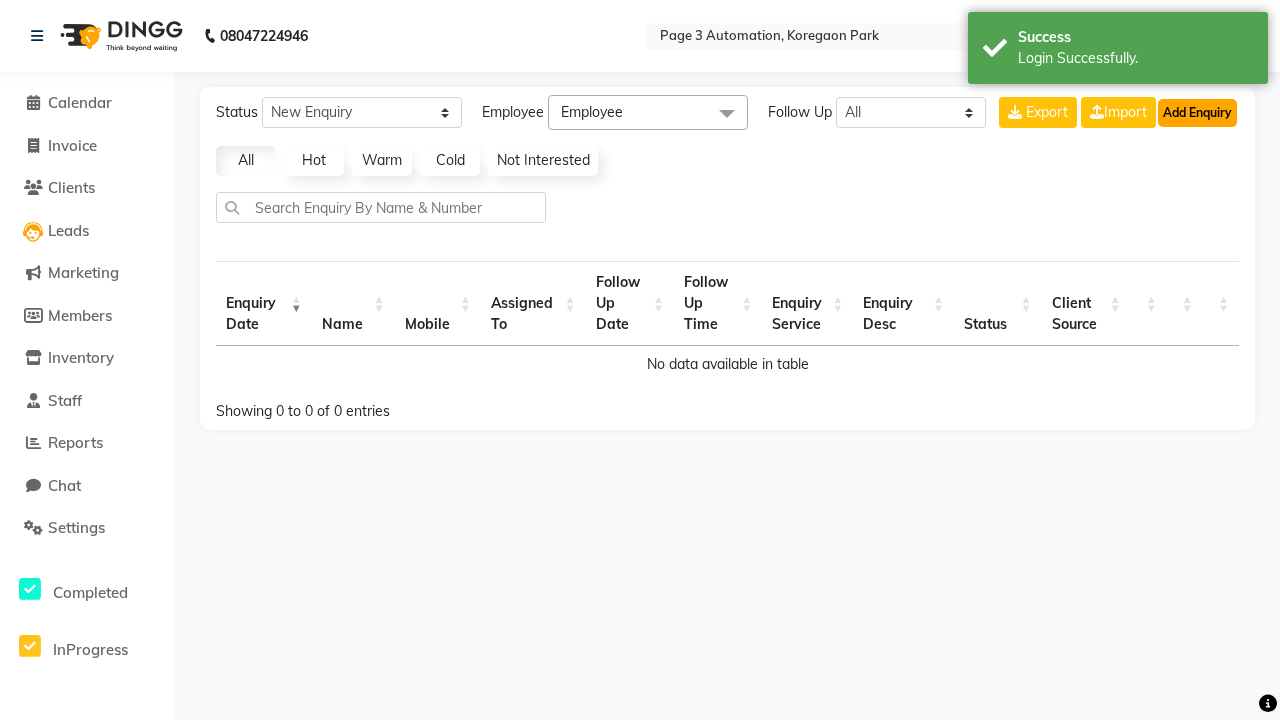 click on "Add Enquiry" 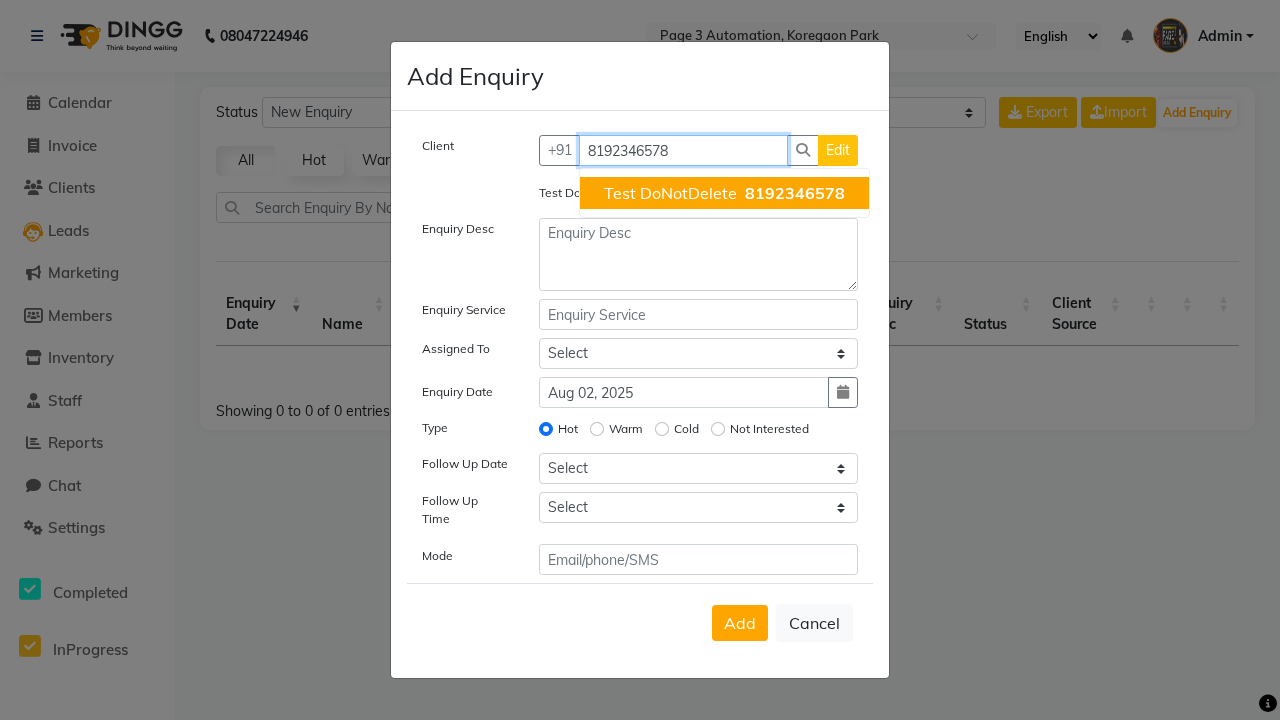click on "Test DoNotDelete" at bounding box center (670, 193) 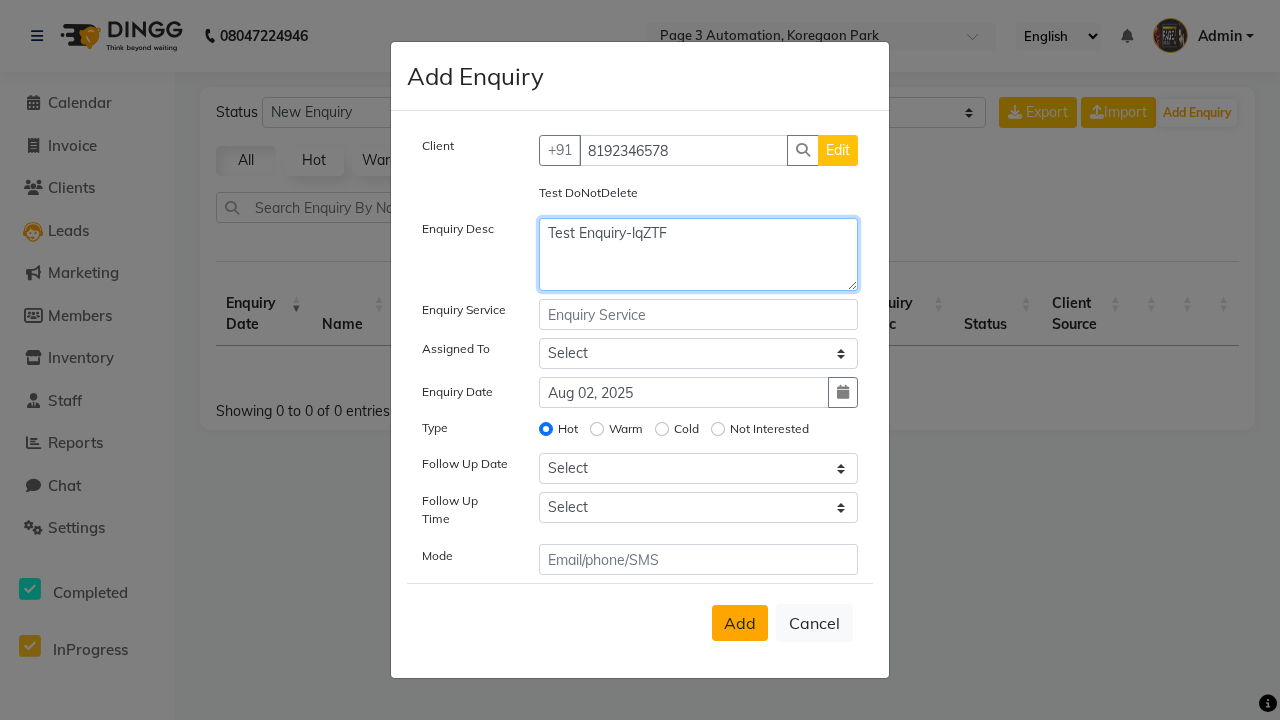 type on "Test Enquiry-lqZTF" 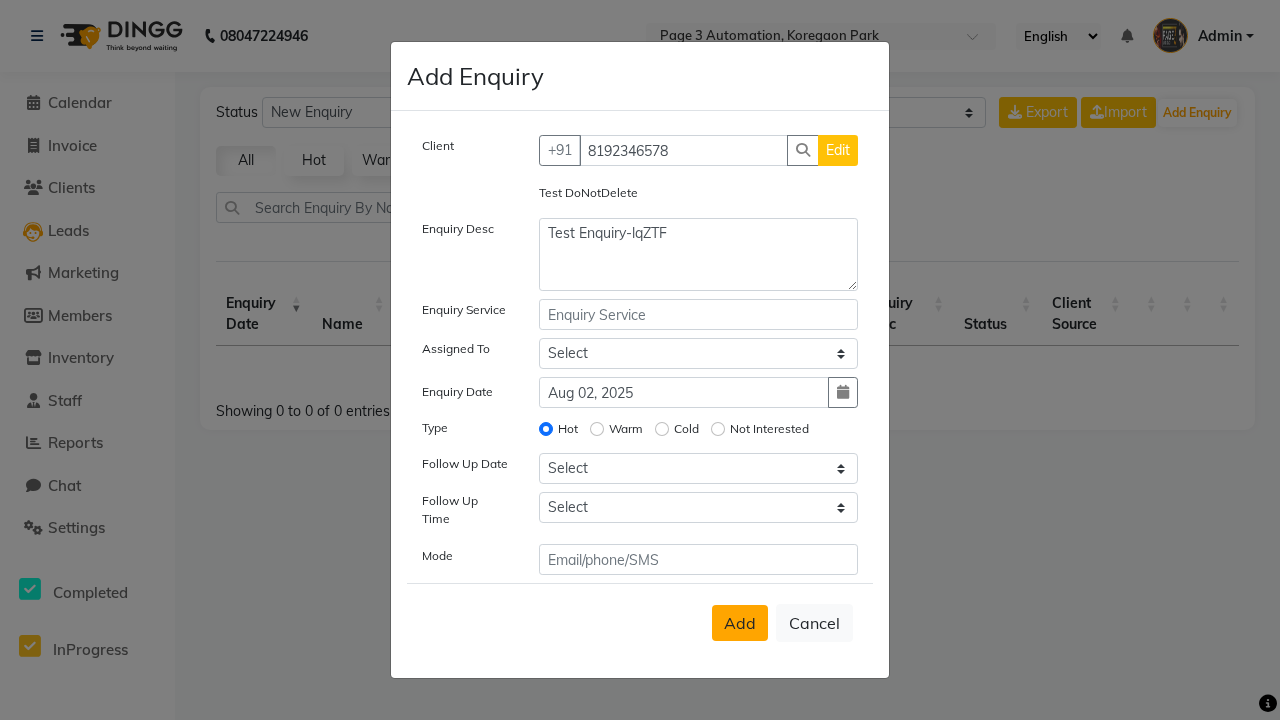 click on "Add" at bounding box center [740, 623] 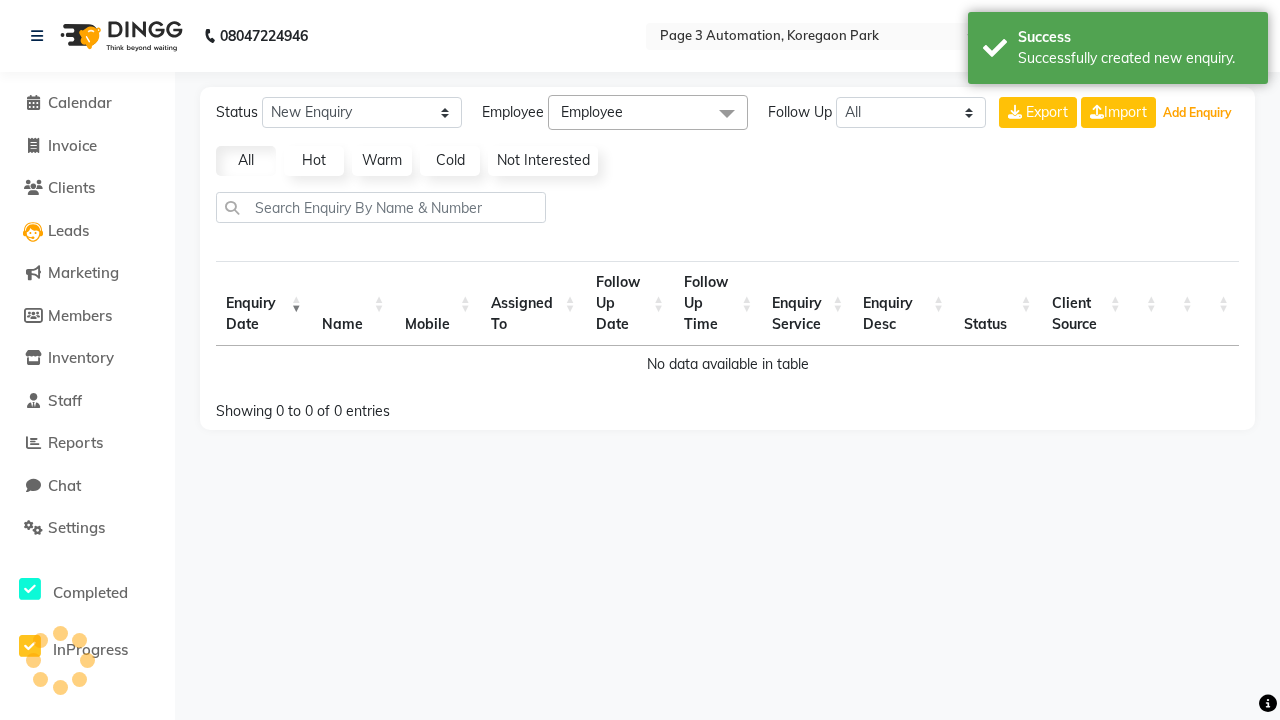 select on "10" 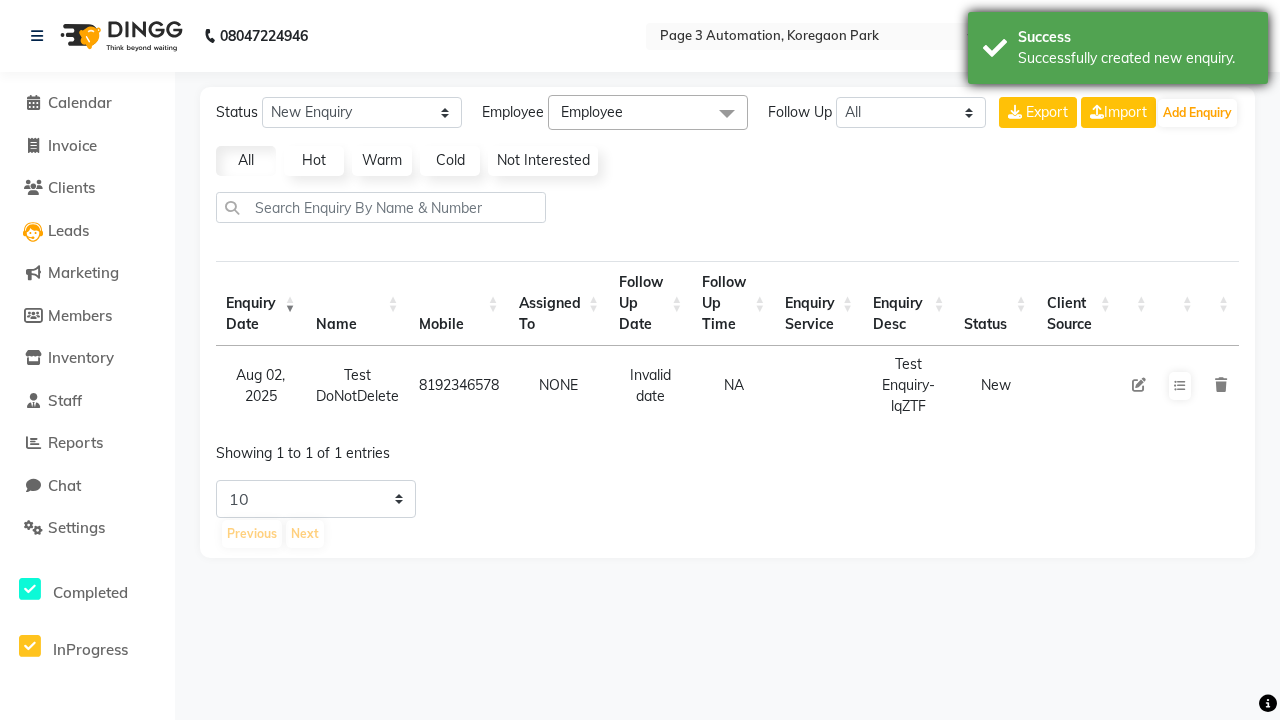 click on "Successfully created new enquiry." at bounding box center (1135, 58) 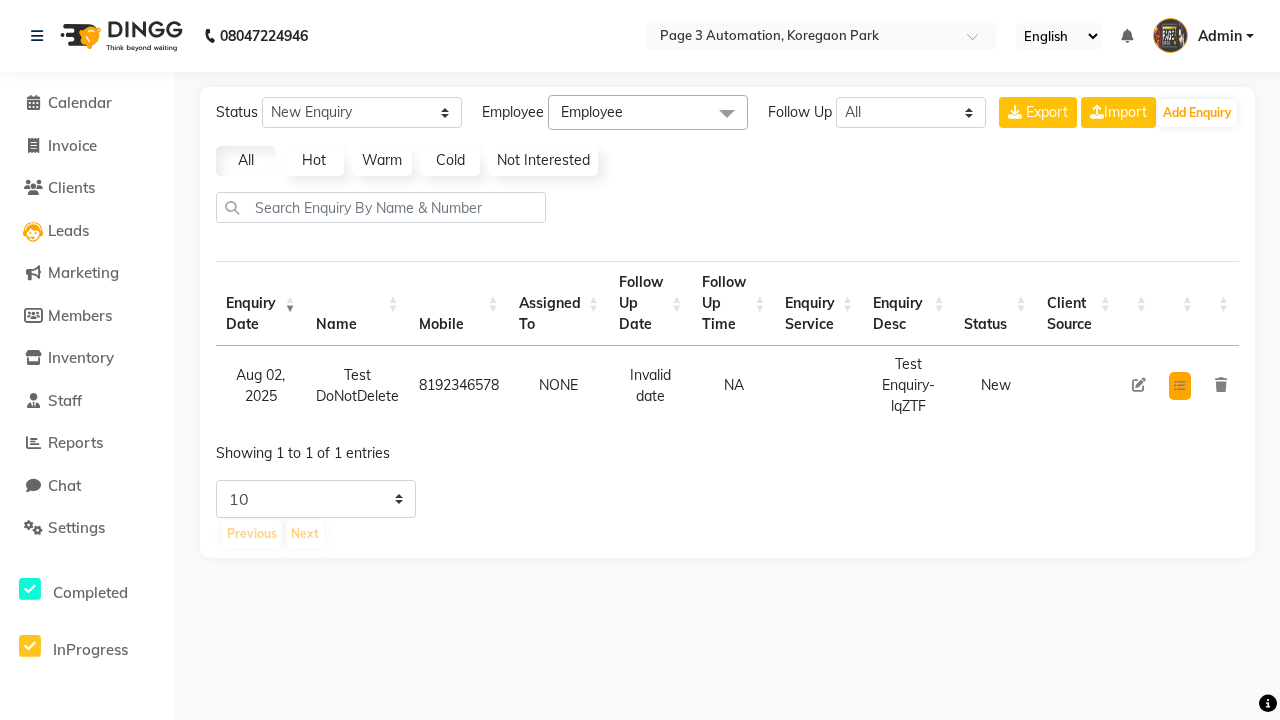 click at bounding box center [1180, 386] 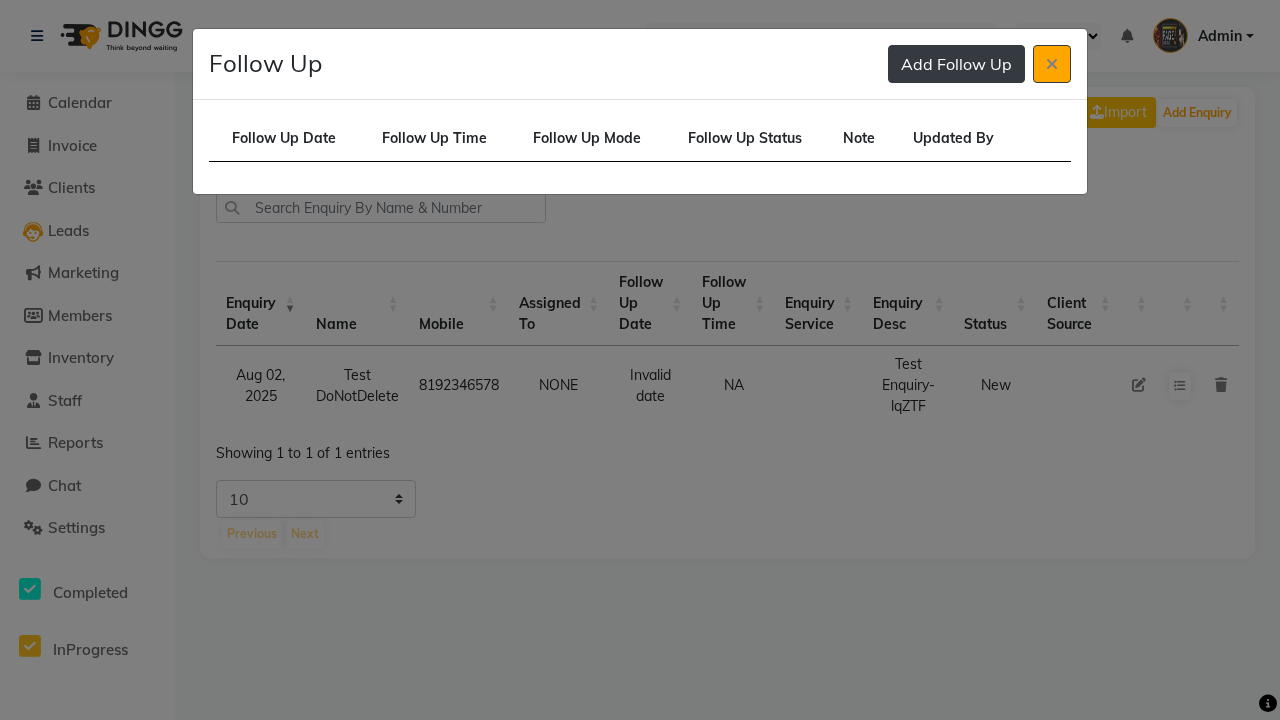 click on "Add Follow Up" 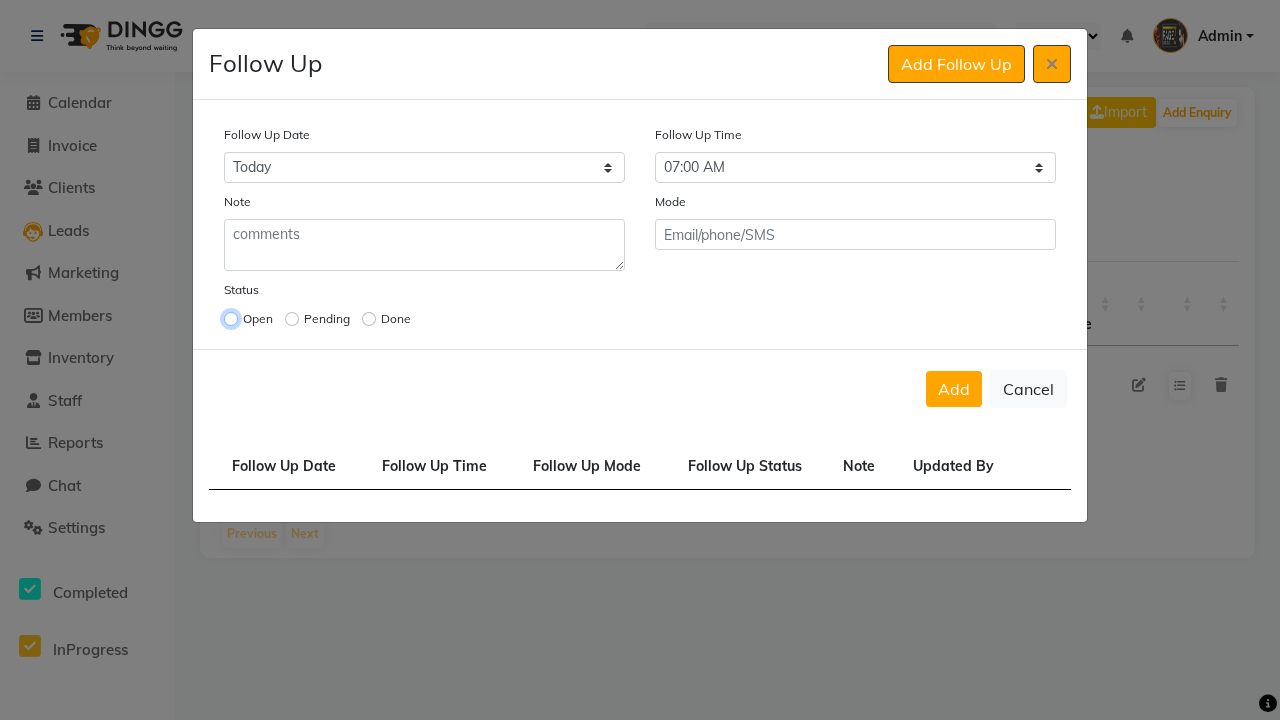 click at bounding box center (231, 319) 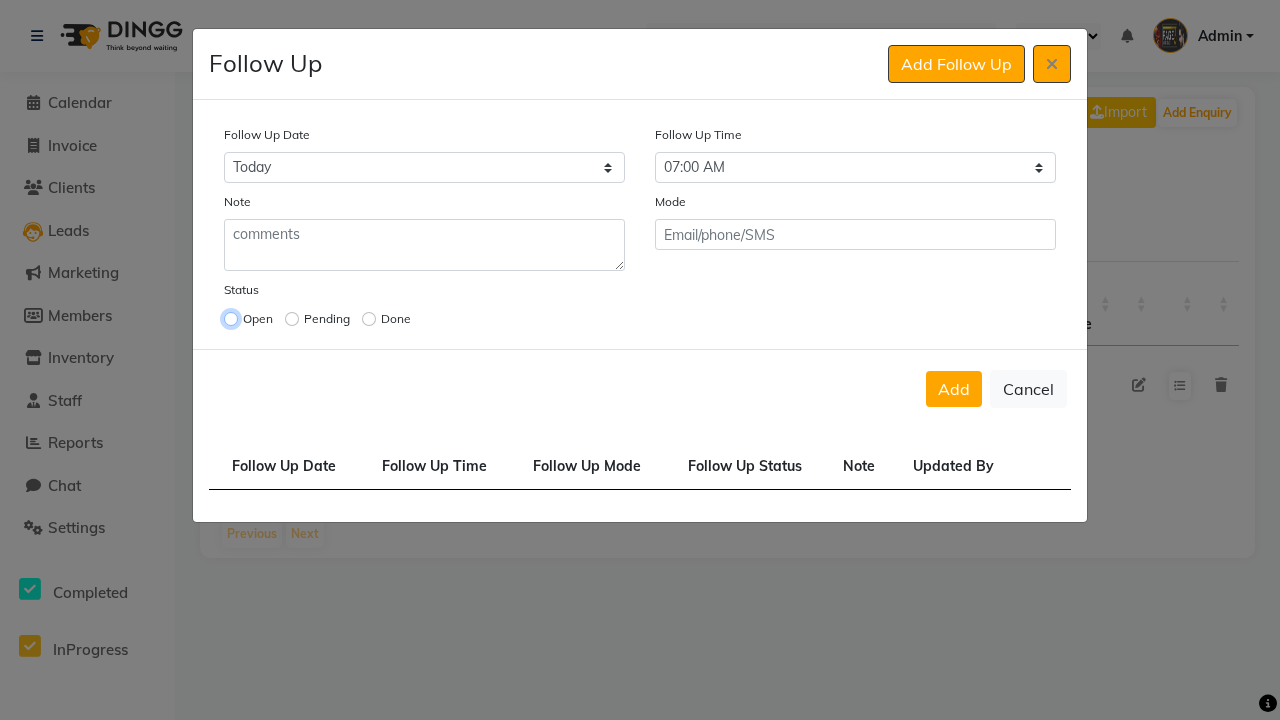 radio on "true" 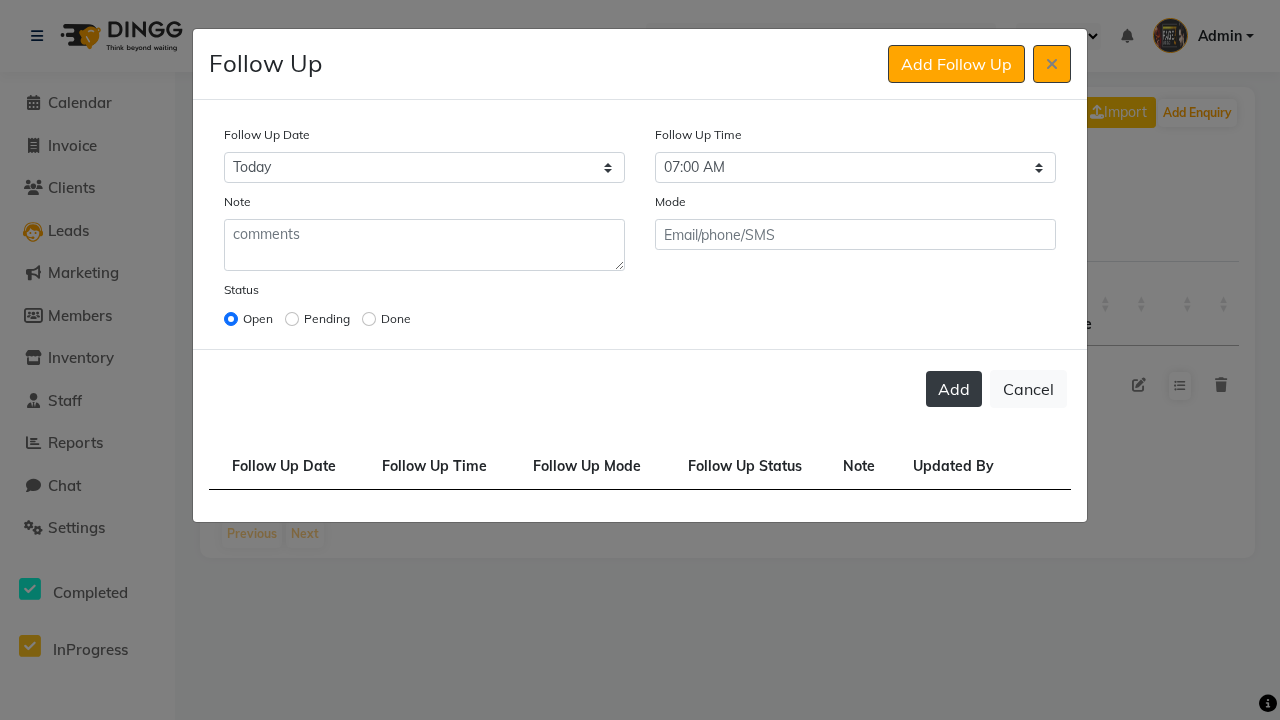 click on "Add" 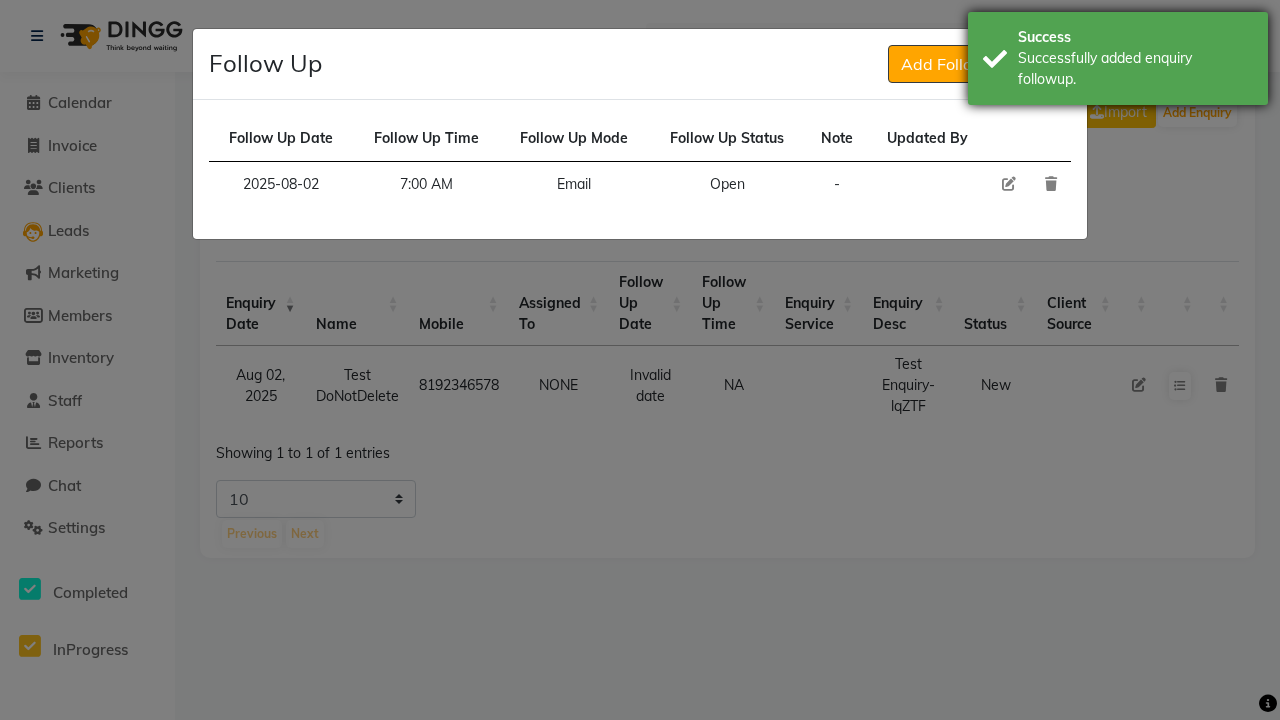 click on "Successfully added enquiry followup." at bounding box center (1135, 69) 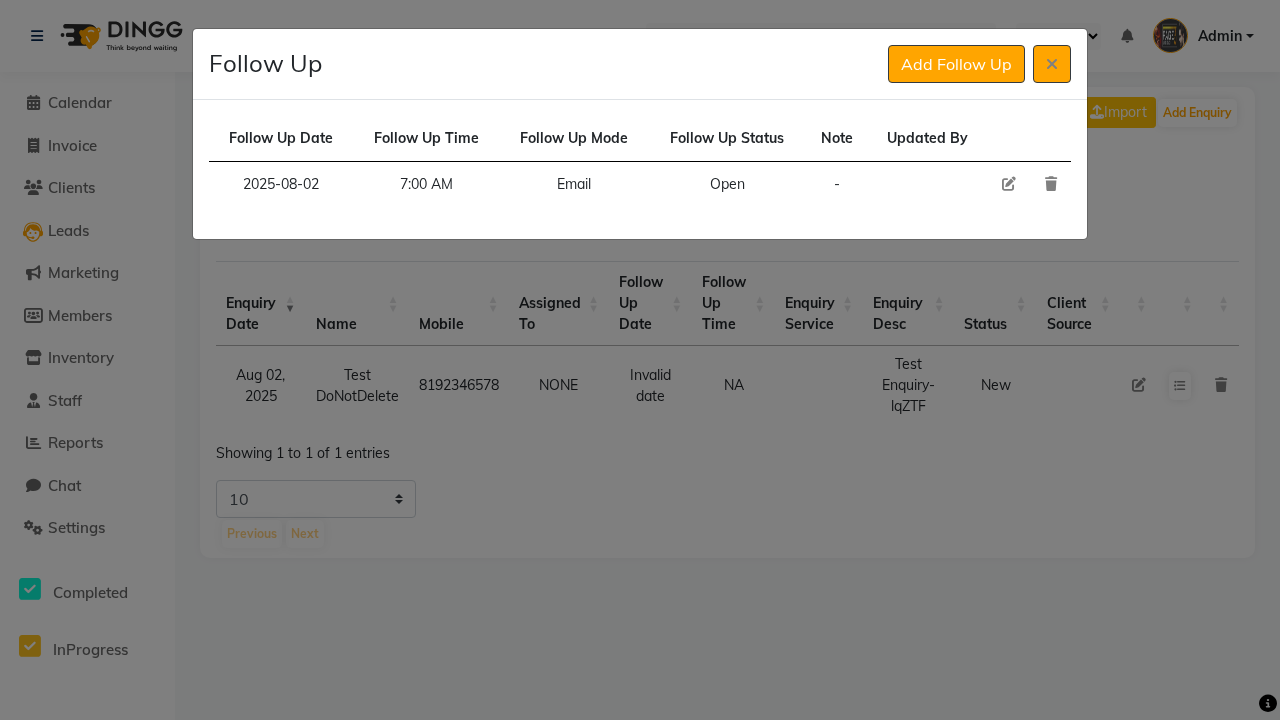 click 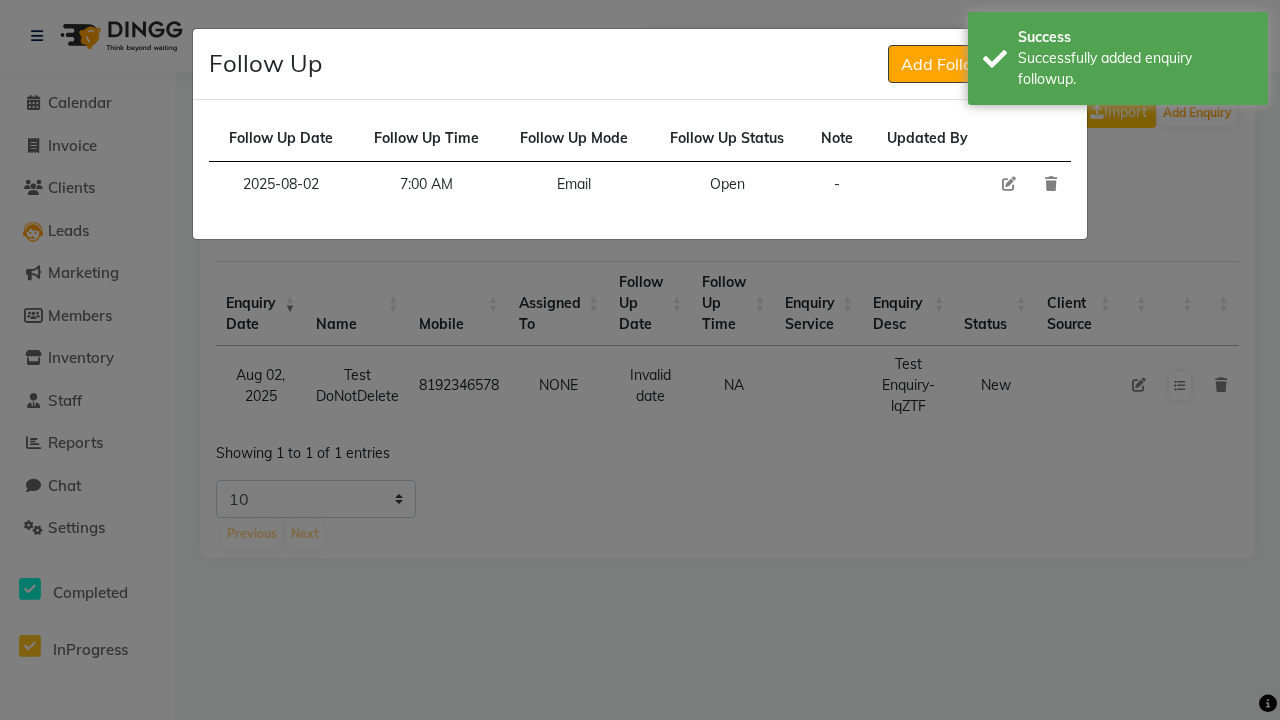 select on "2025-08-02" 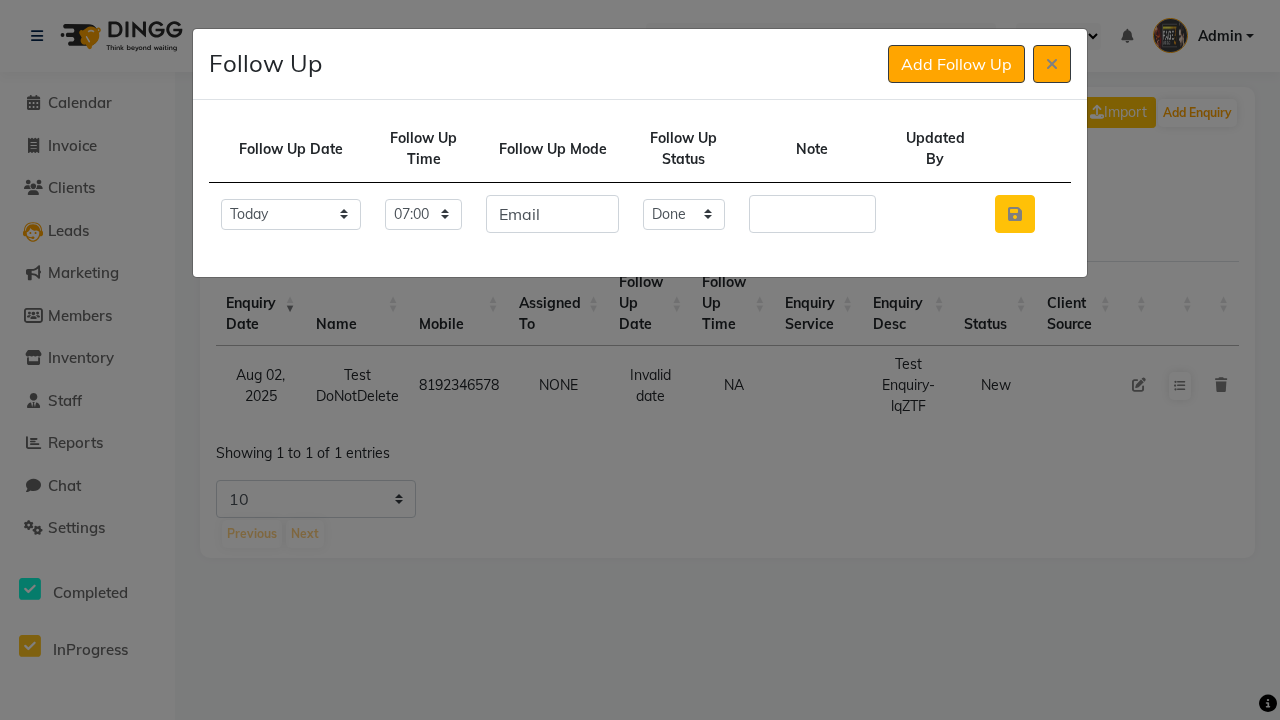 click 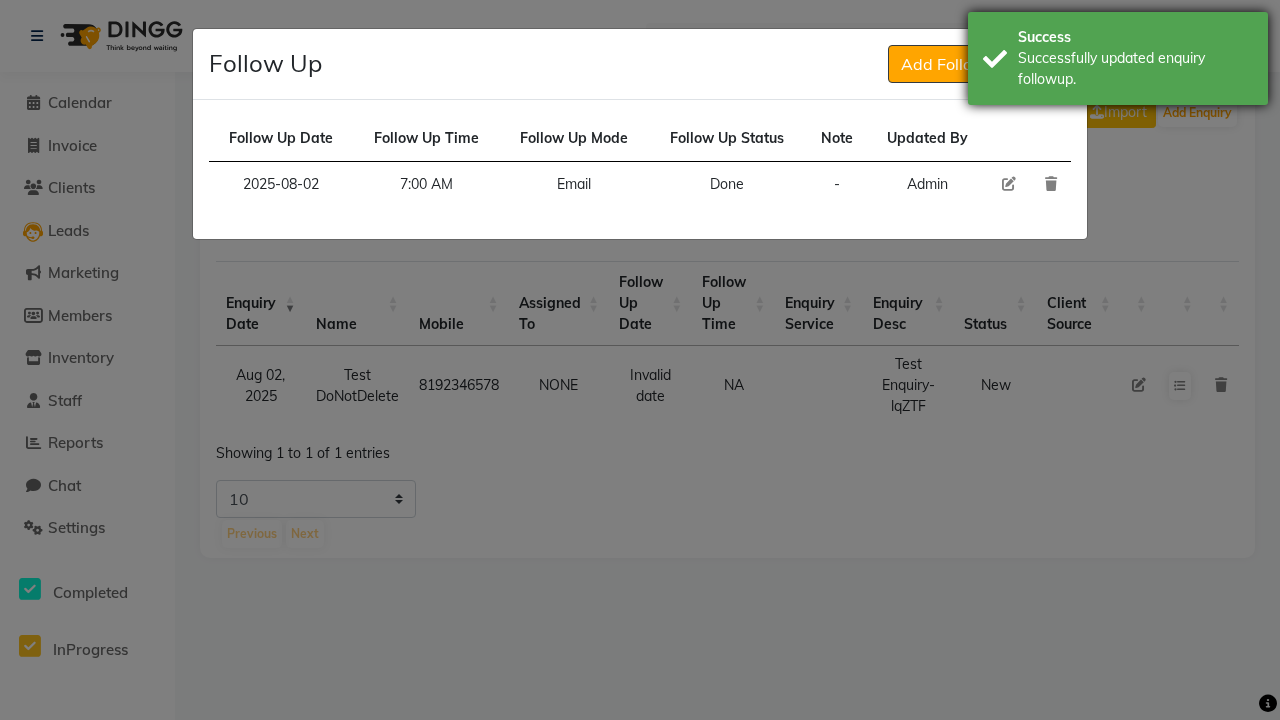 click on "Successfully updated enquiry followup." at bounding box center [1135, 69] 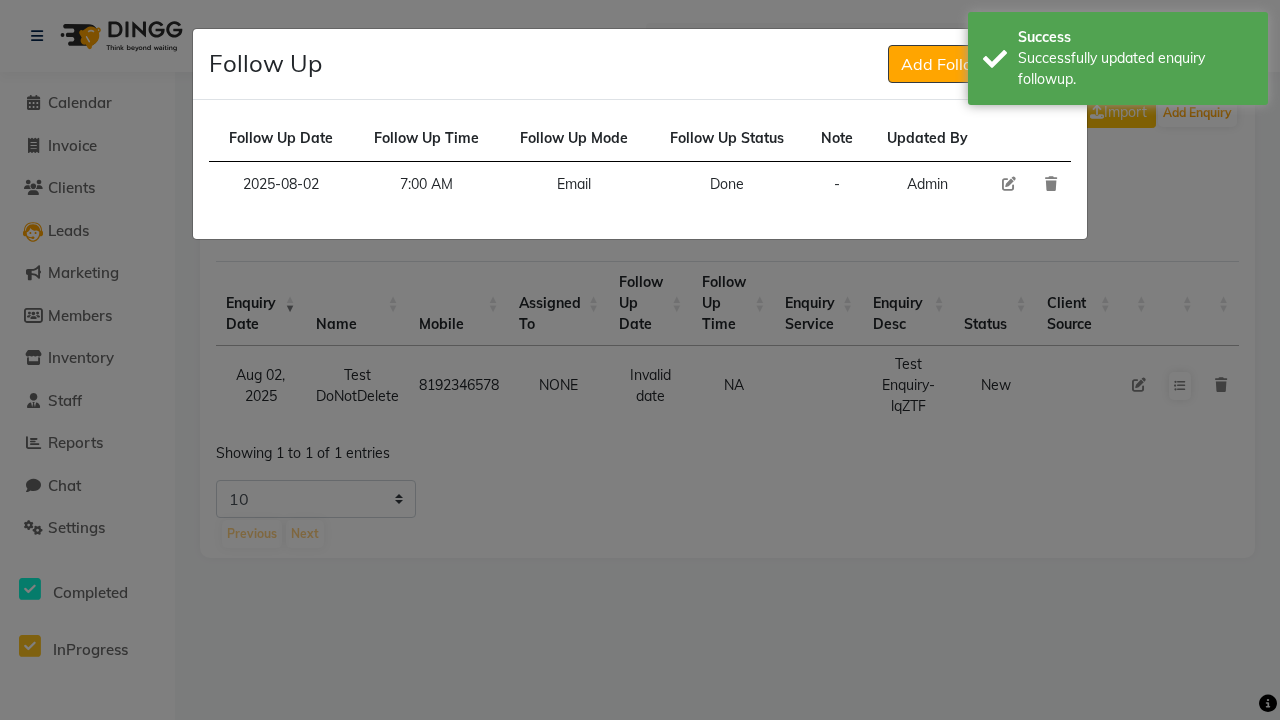 click 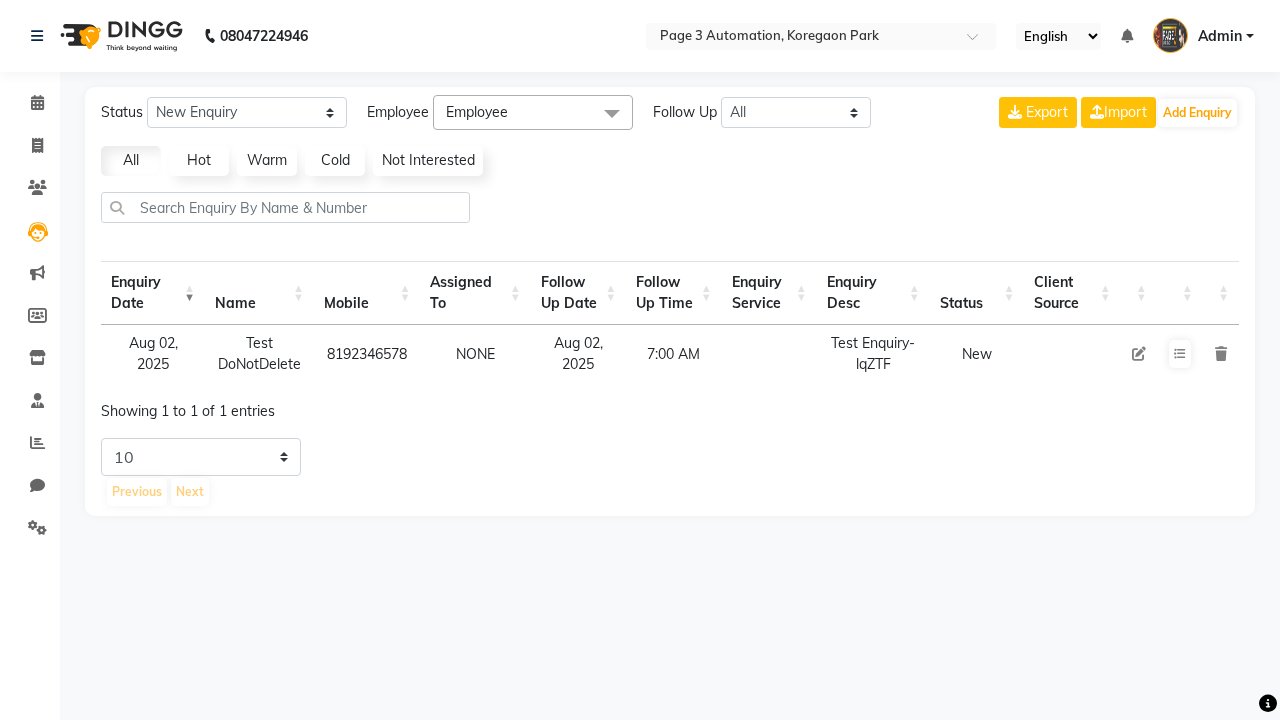 select on "10" 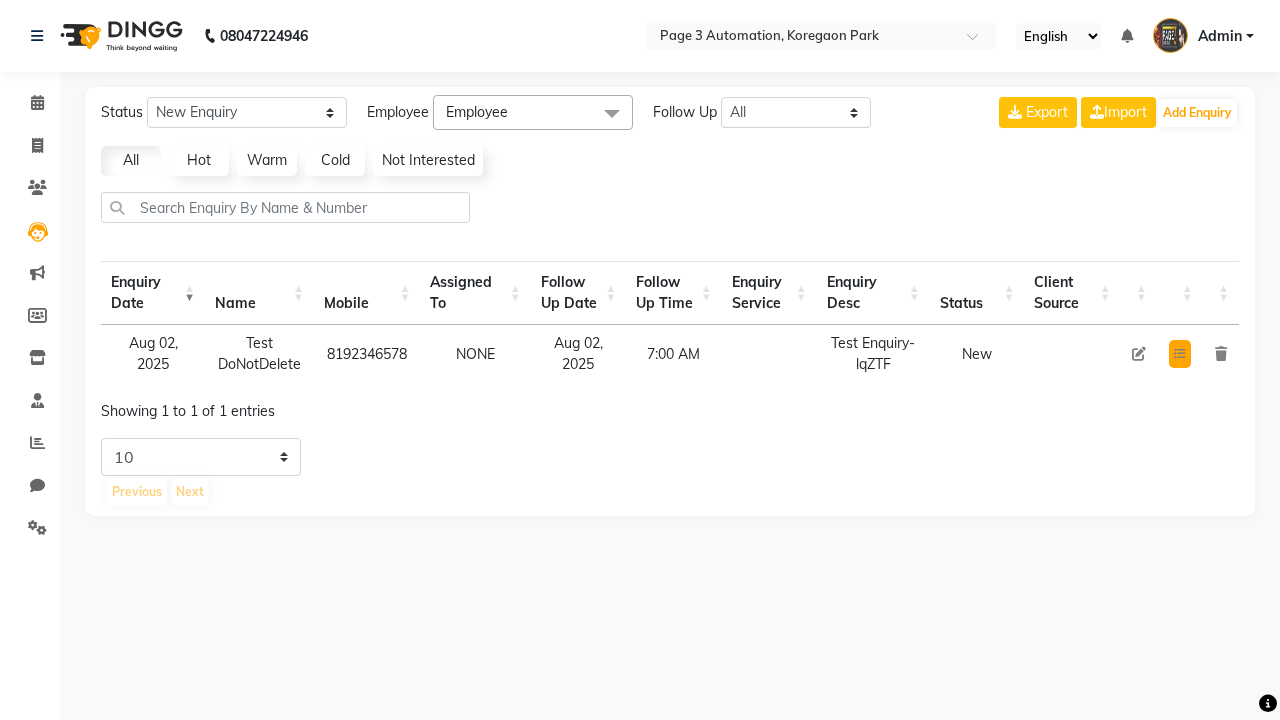 click at bounding box center [1180, 354] 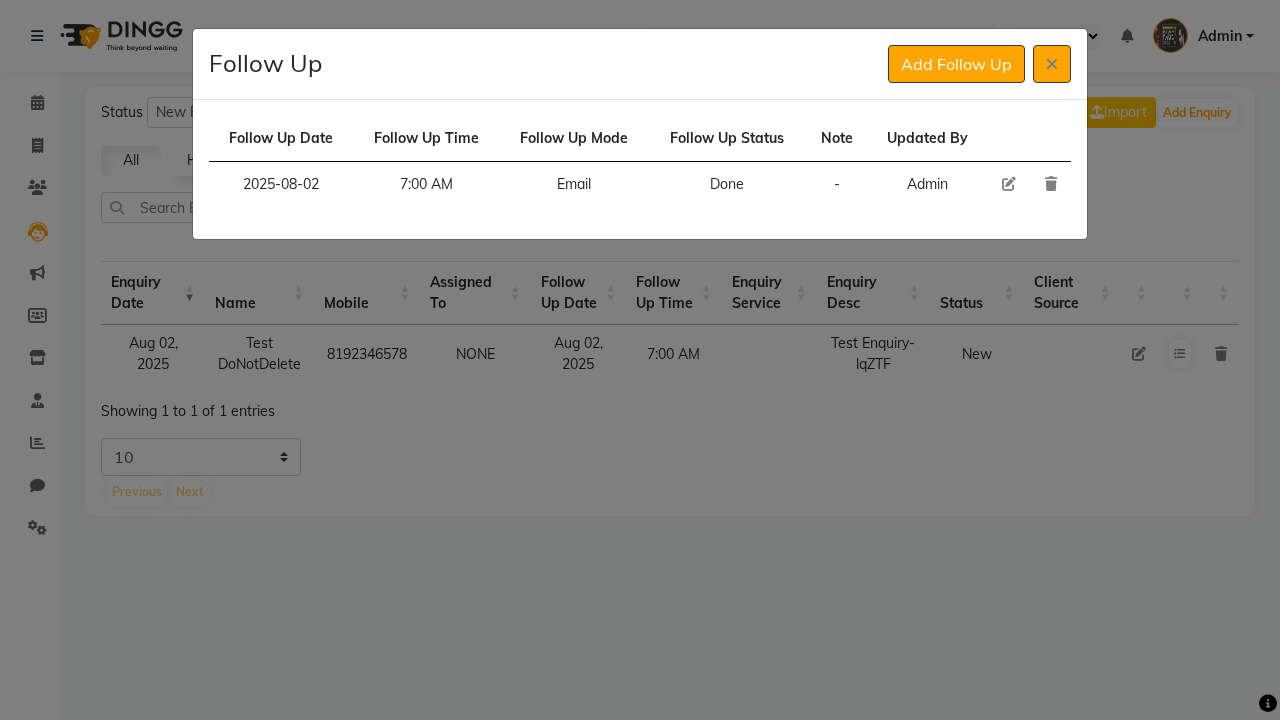 click 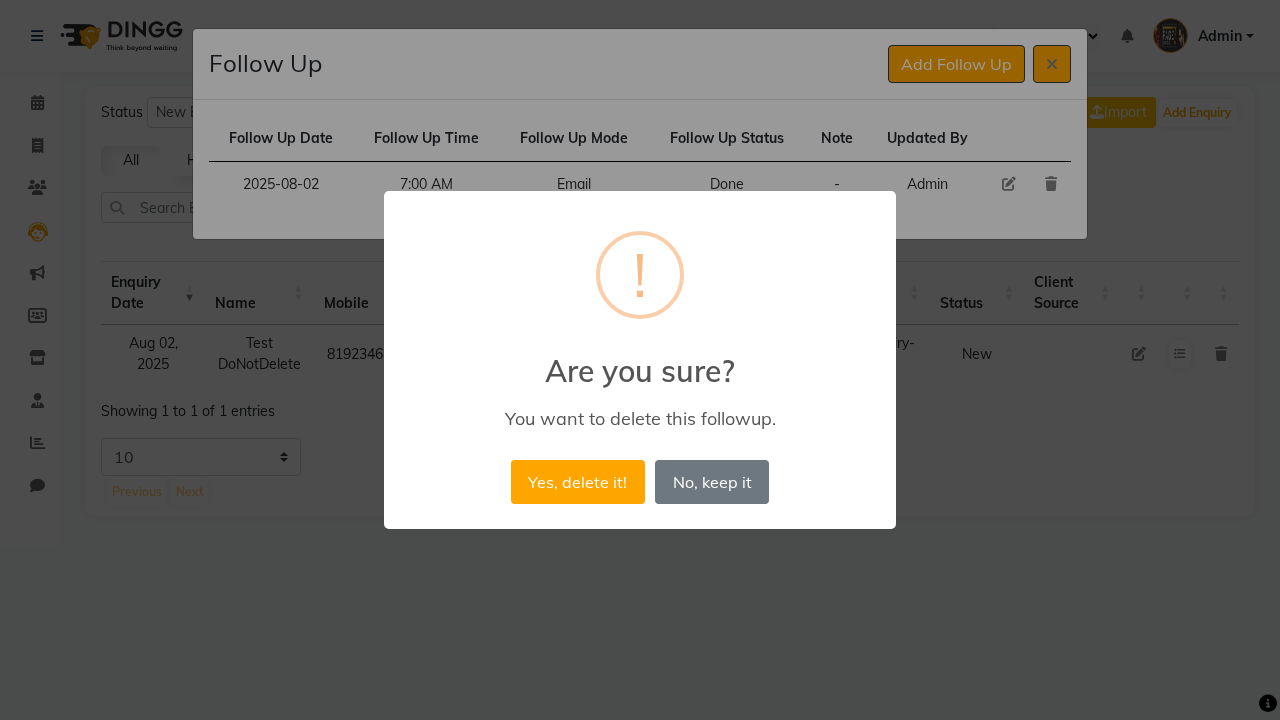 click on "Yes, delete it! No No, keep it" at bounding box center (640, 482) 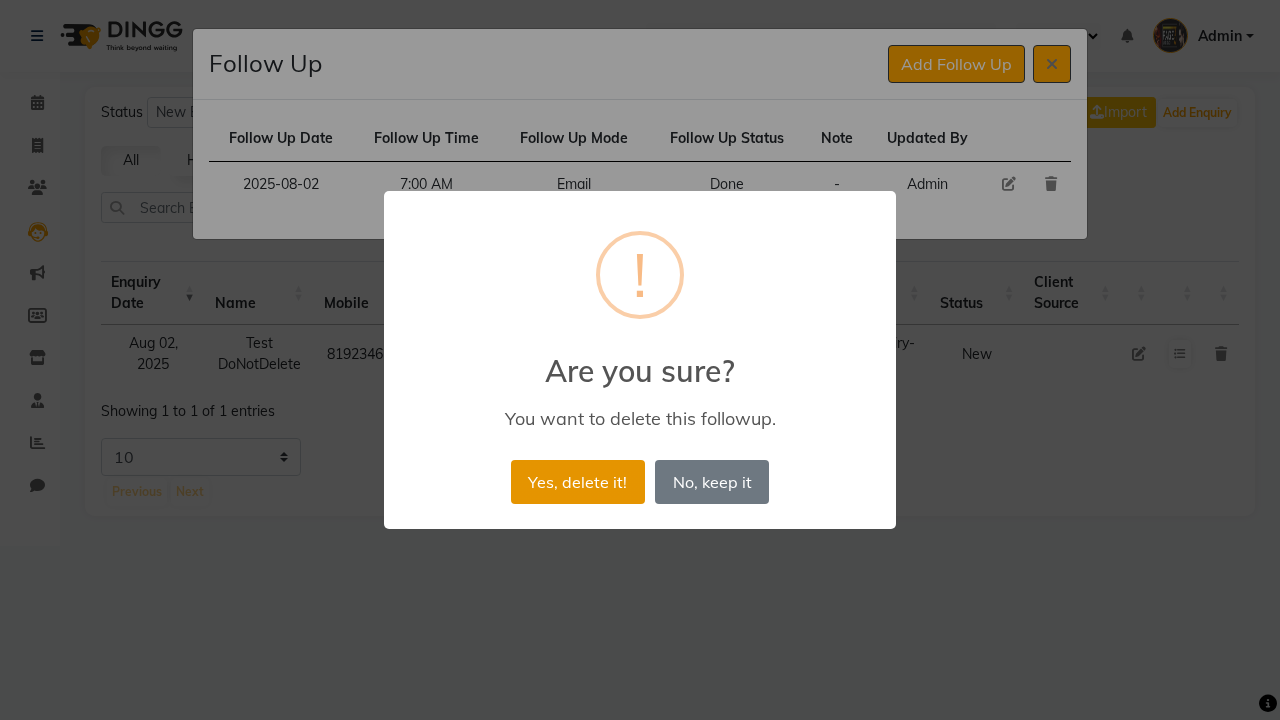 click on "Yes, delete it!" at bounding box center (578, 482) 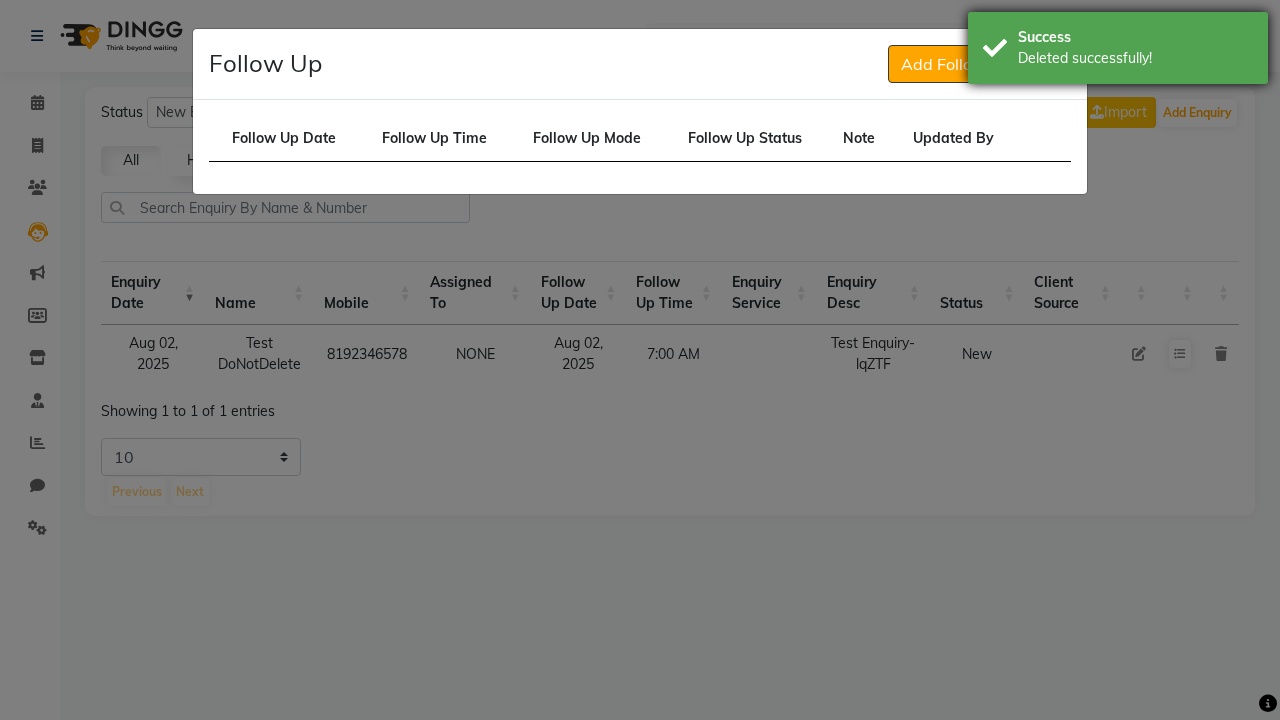 click on "Deleted successfully!" at bounding box center (1135, 58) 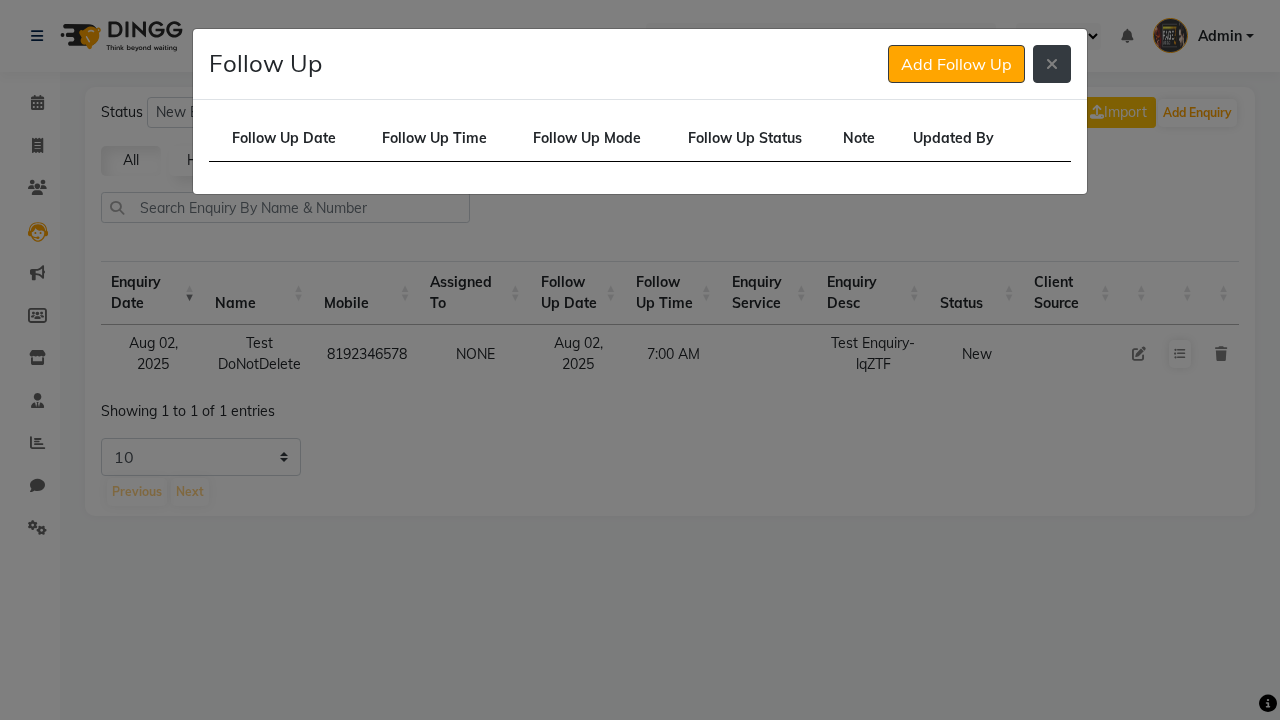 click 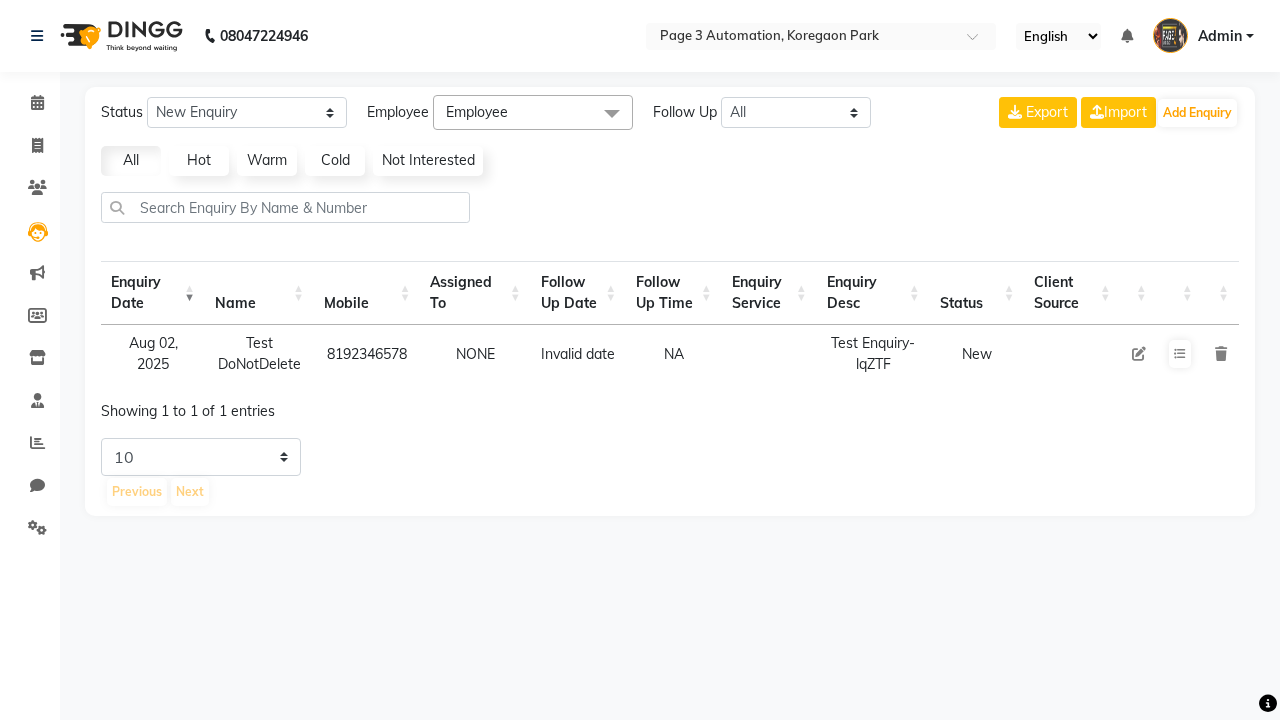 select on "10" 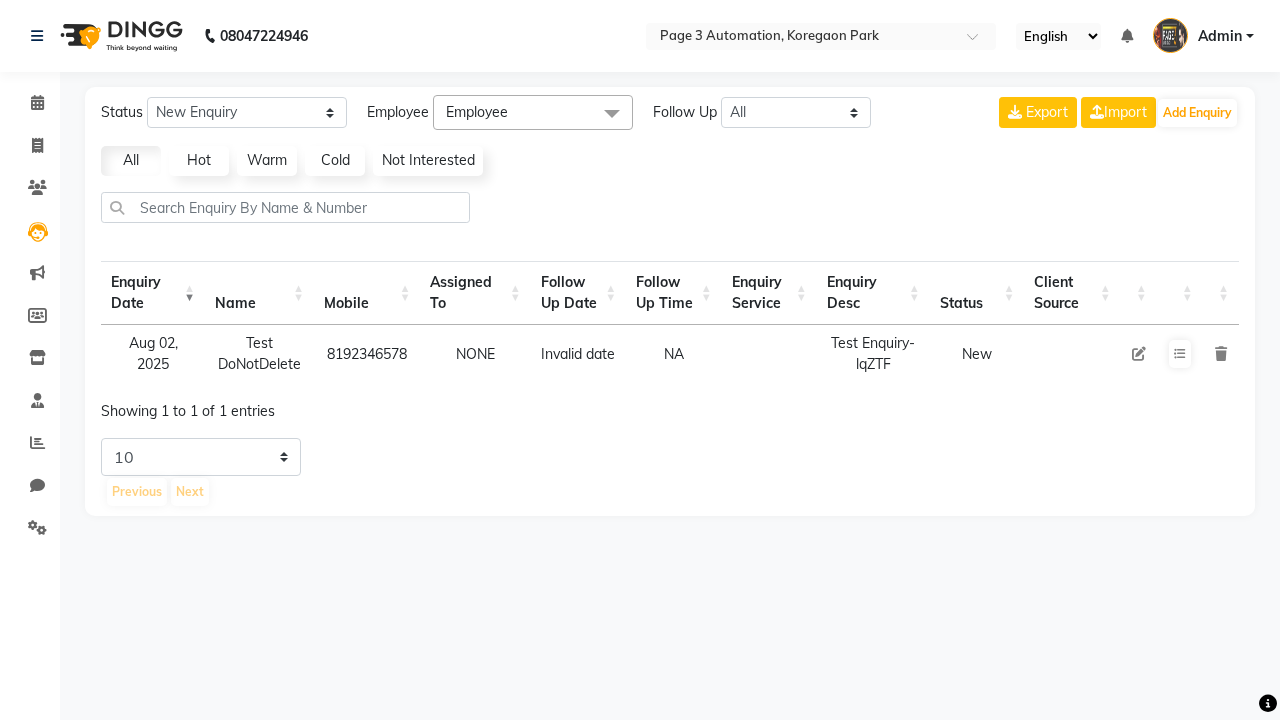 click at bounding box center (1221, 354) 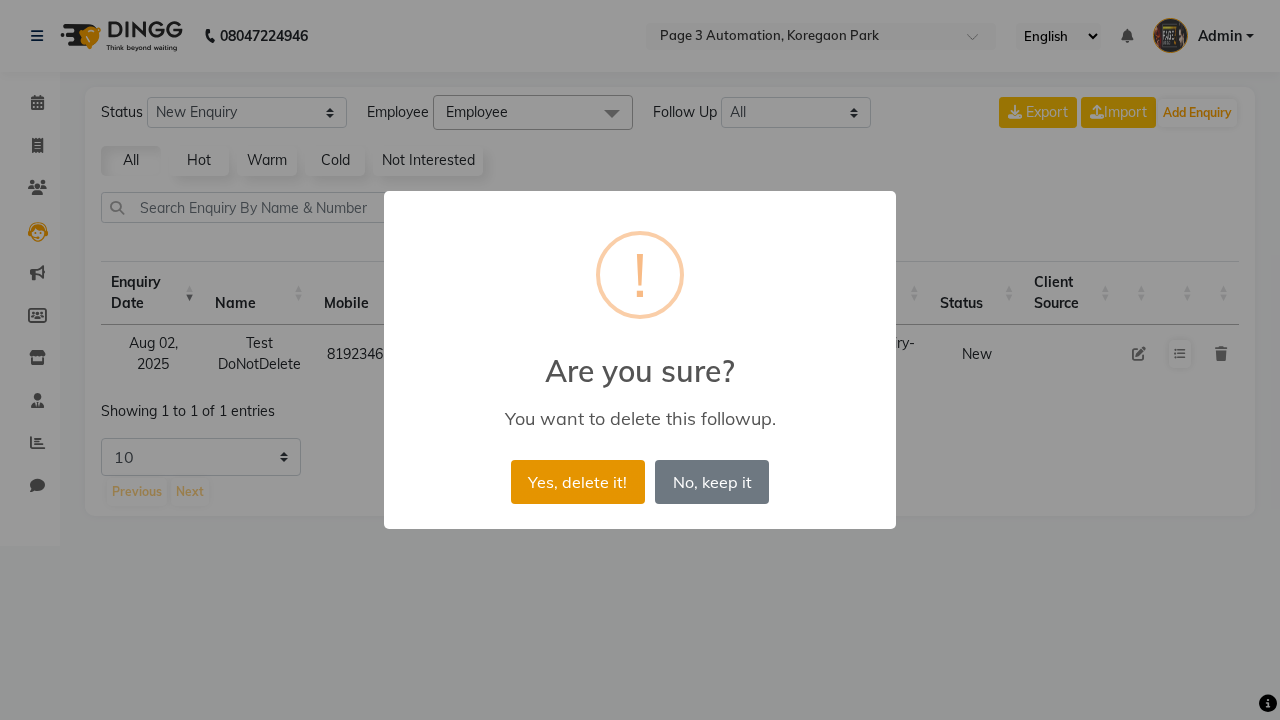 click on "Yes, delete it!" at bounding box center (578, 482) 